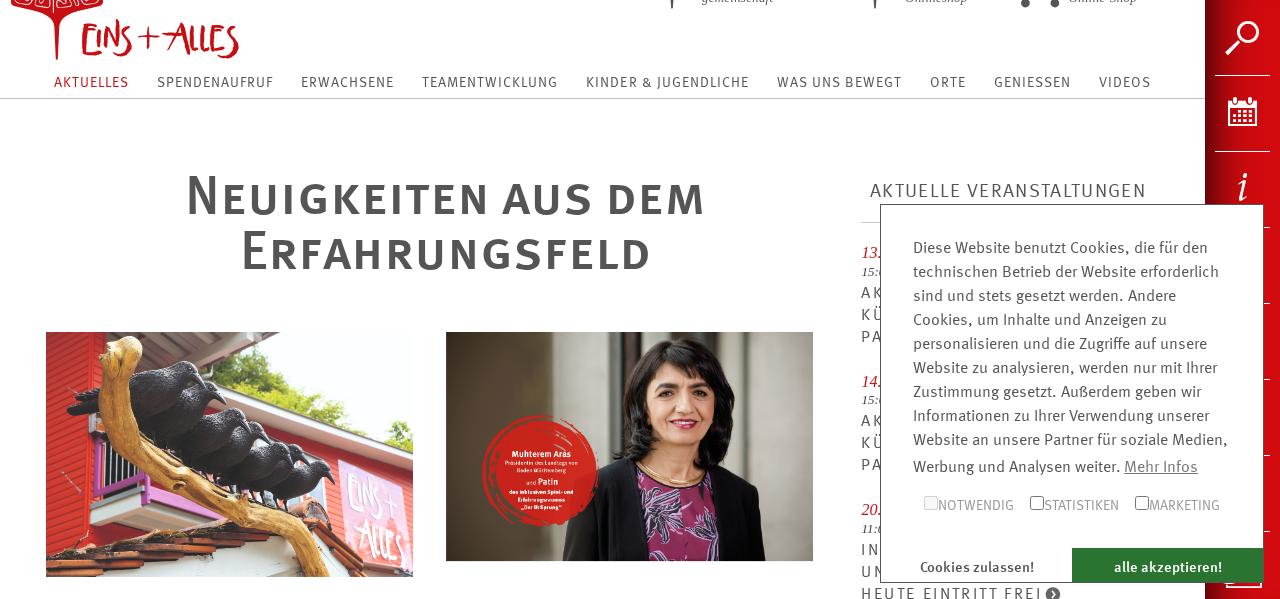 scroll, scrollTop: 69, scrollLeft: 0, axis: vertical 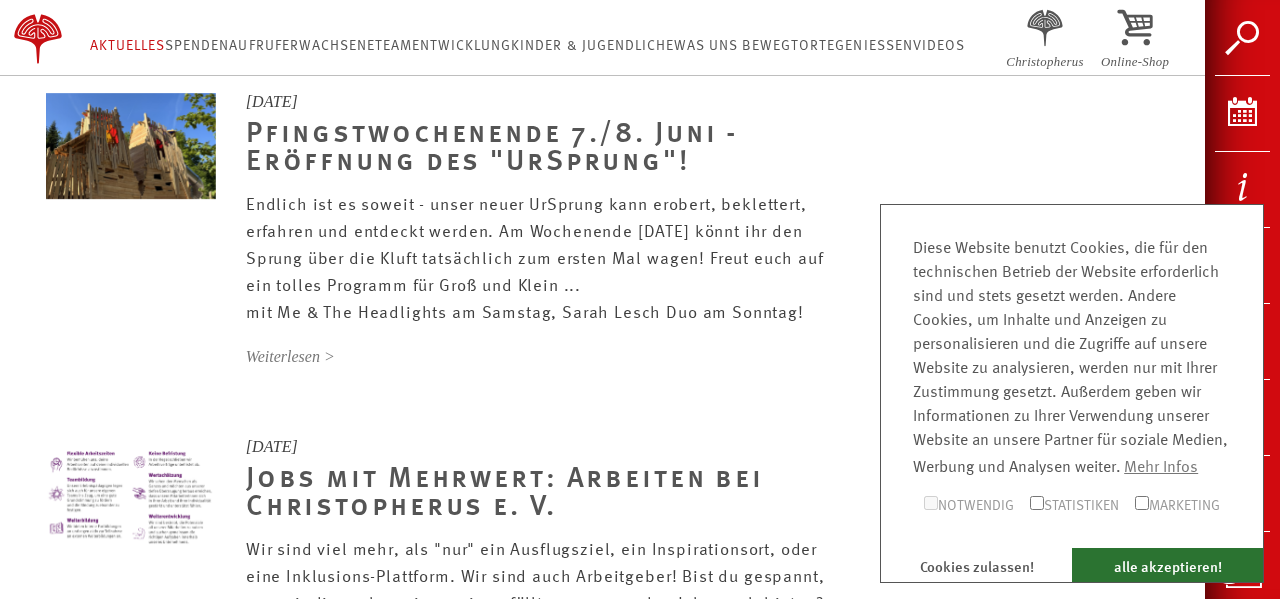 click on "Weiterlesen >" at bounding box center [545, 357] 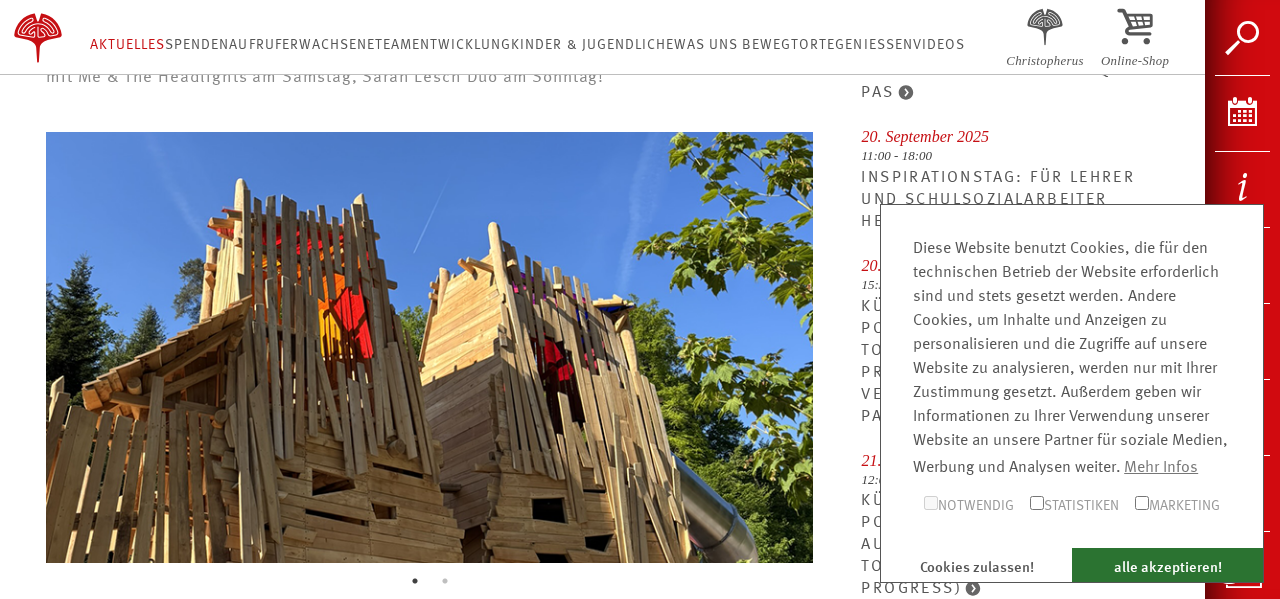 scroll, scrollTop: 0, scrollLeft: 0, axis: both 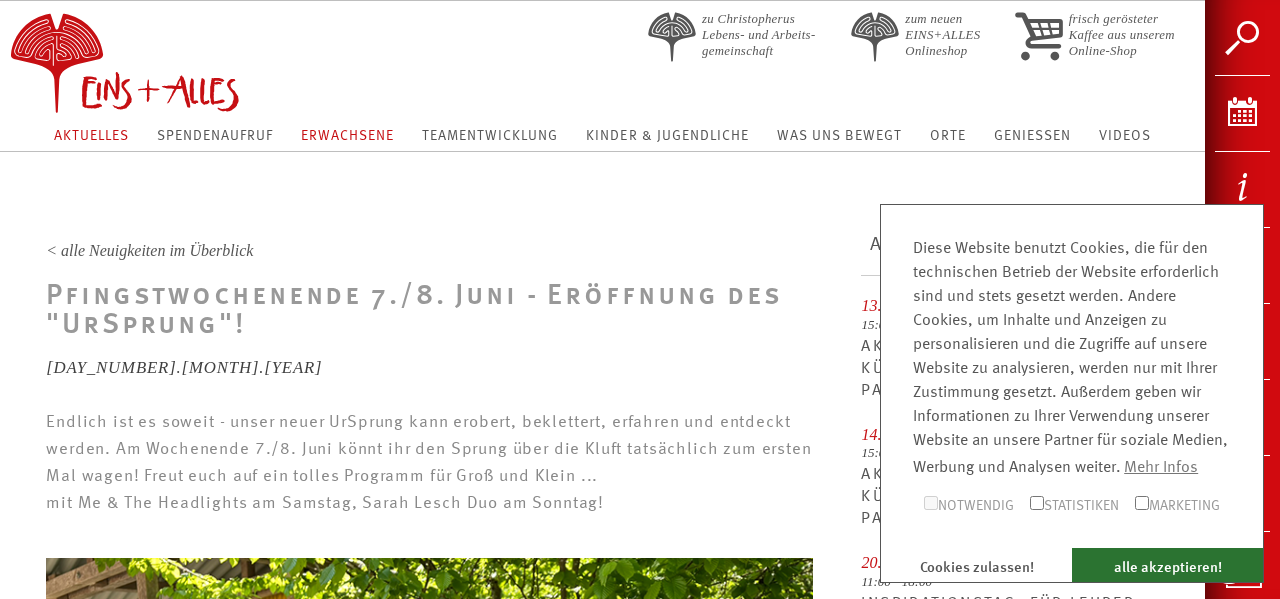 click on "Erwachsene" at bounding box center [347, 136] 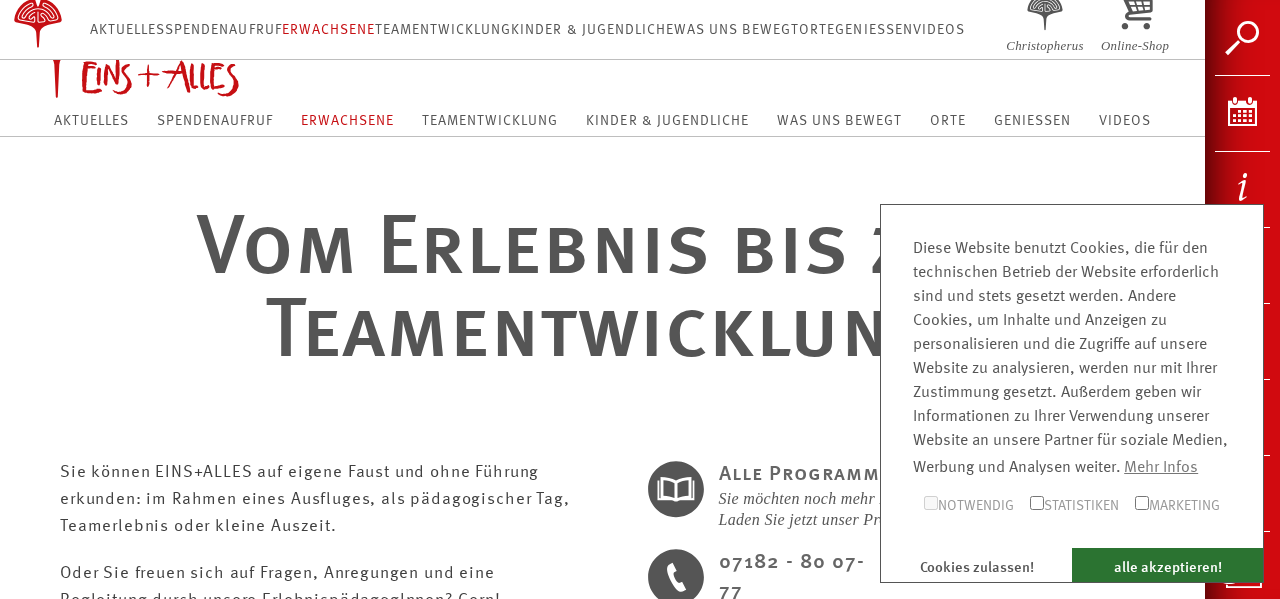 scroll, scrollTop: 0, scrollLeft: 0, axis: both 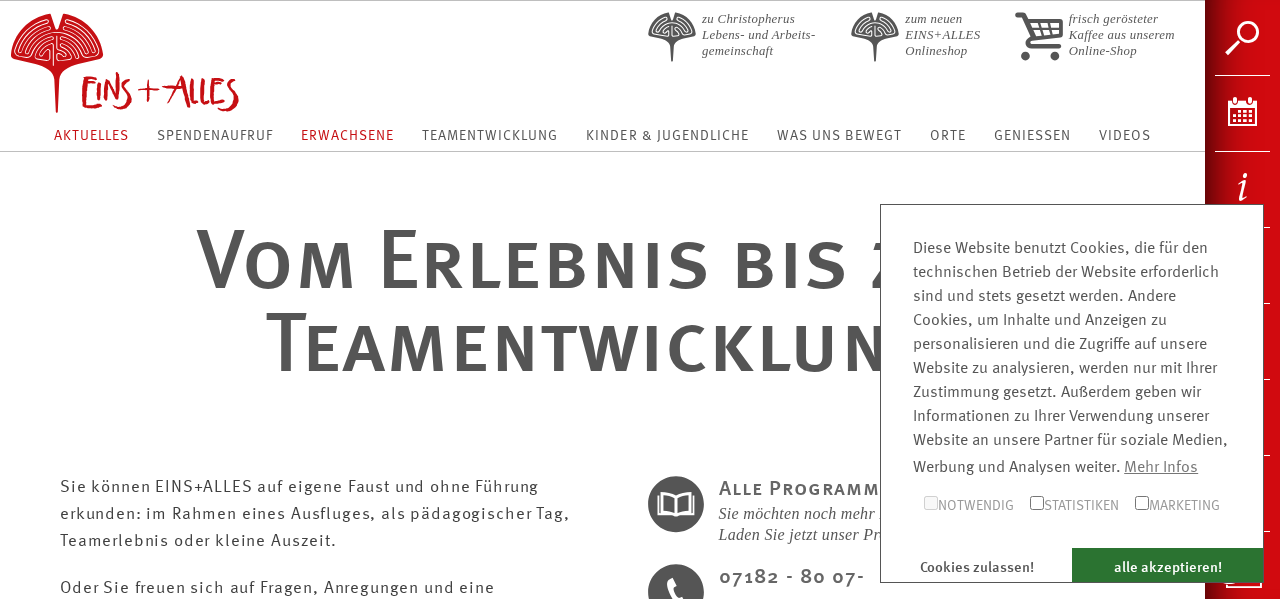 click on "Aktuelles" at bounding box center [91, 136] 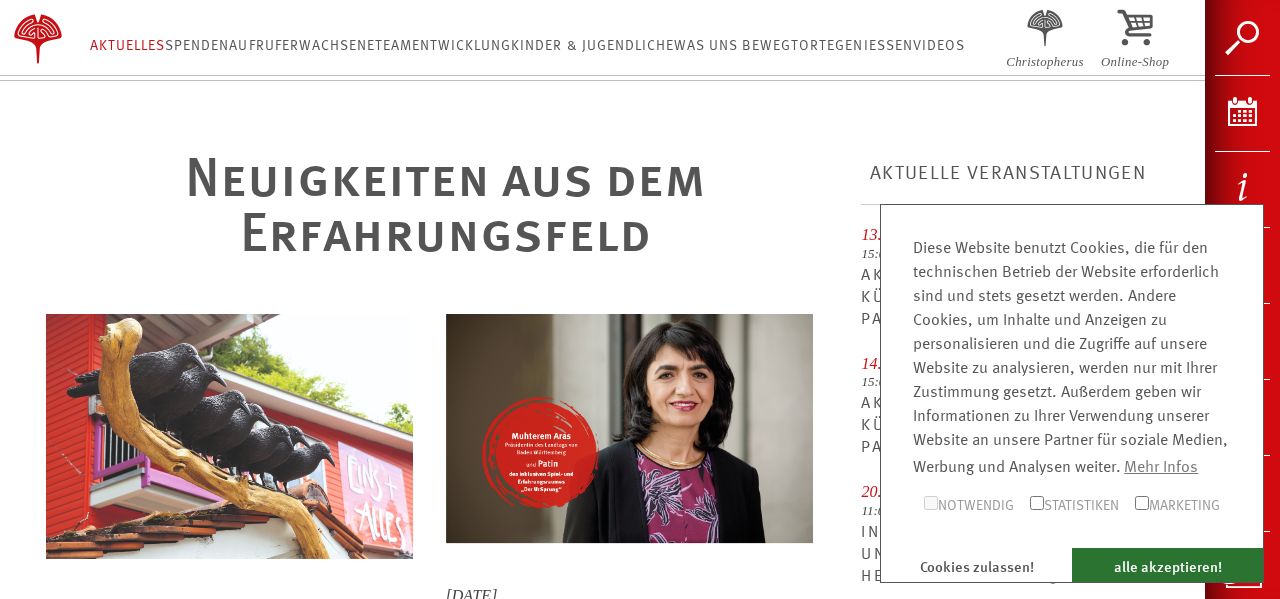 scroll, scrollTop: 0, scrollLeft: 0, axis: both 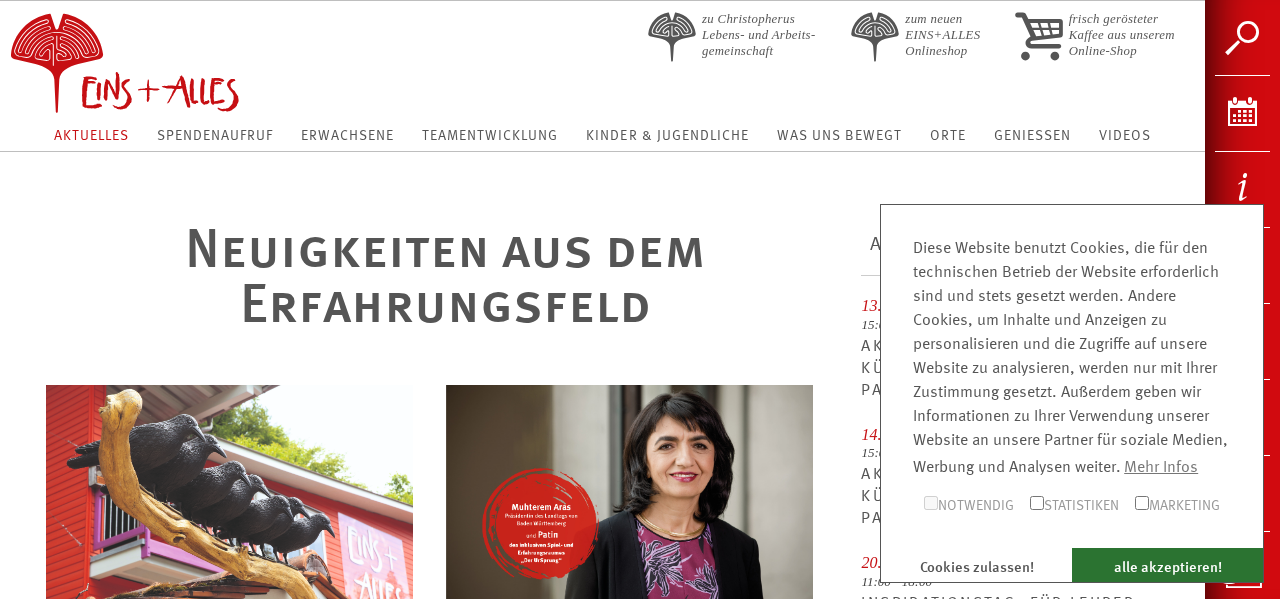 click on "Kinder & Jugendliche" at bounding box center [667, 135] 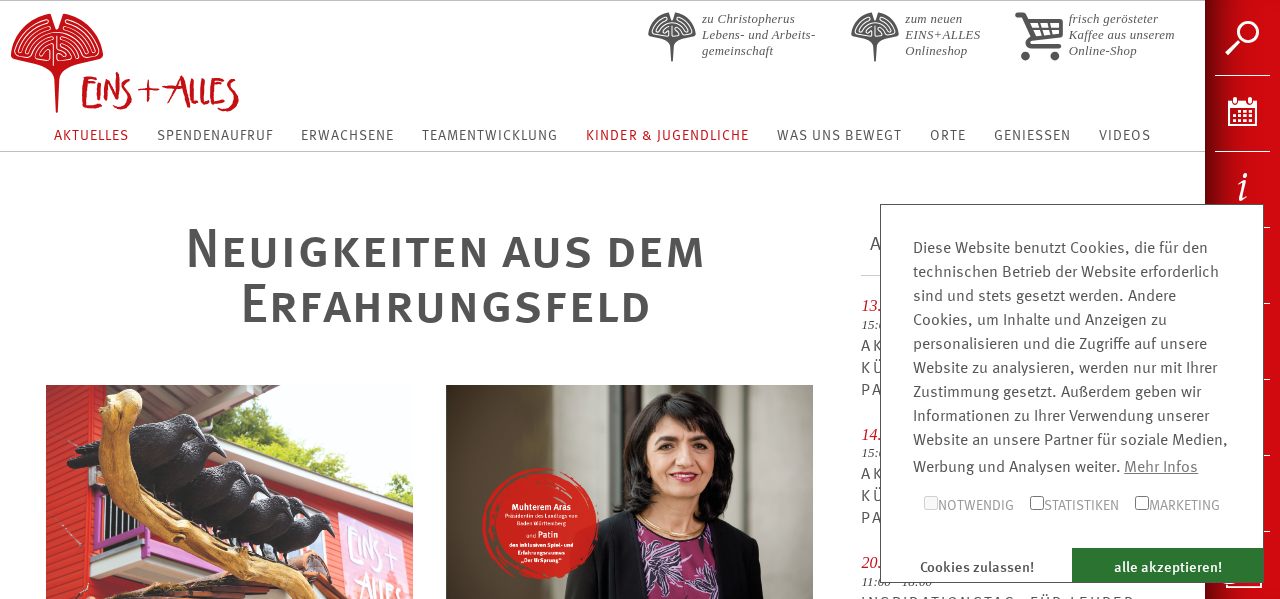 click on "Kinder & Jugendliche" at bounding box center (667, 136) 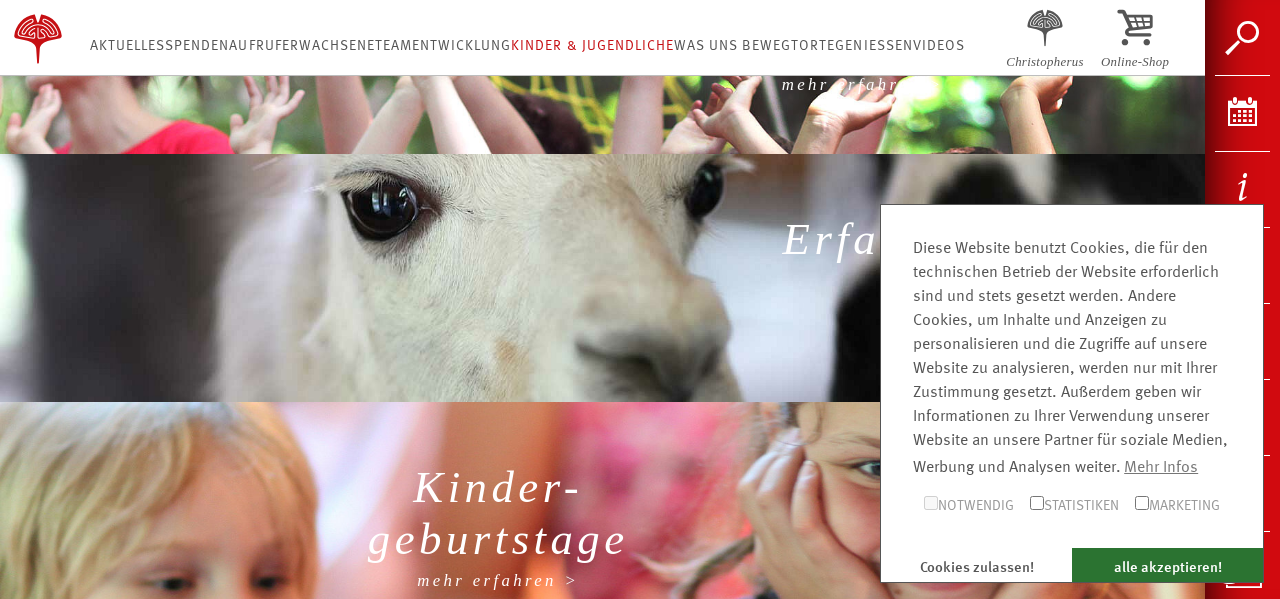 scroll, scrollTop: 2007, scrollLeft: 0, axis: vertical 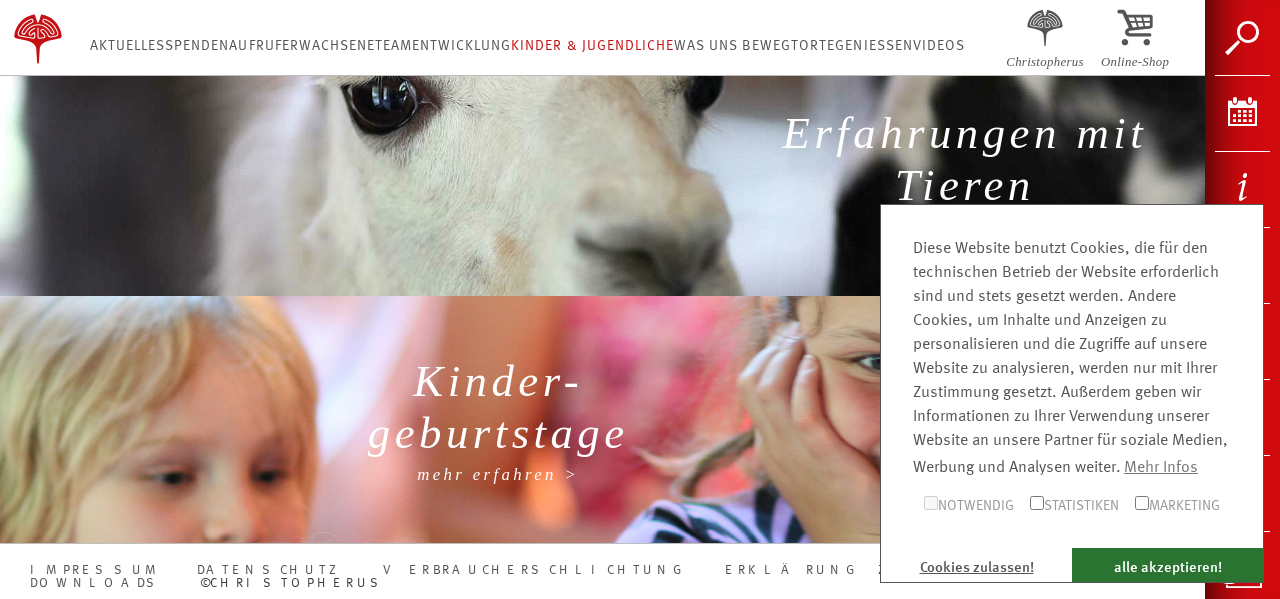 click on "Cookies zulassen!" at bounding box center [976, 565] 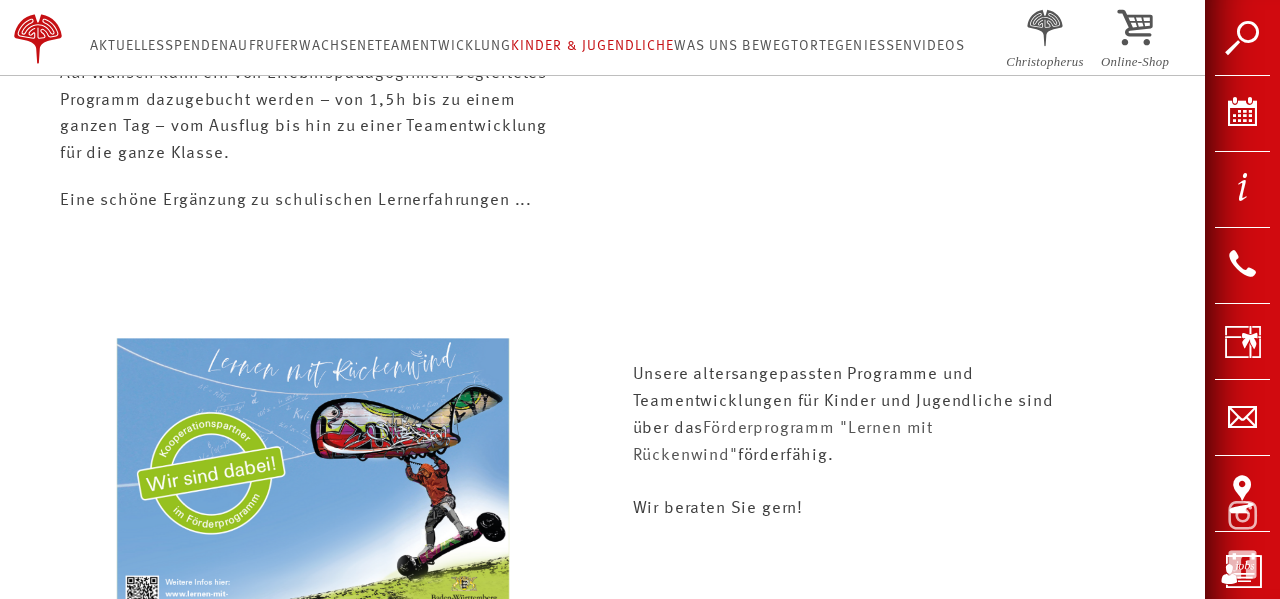 scroll, scrollTop: 0, scrollLeft: 0, axis: both 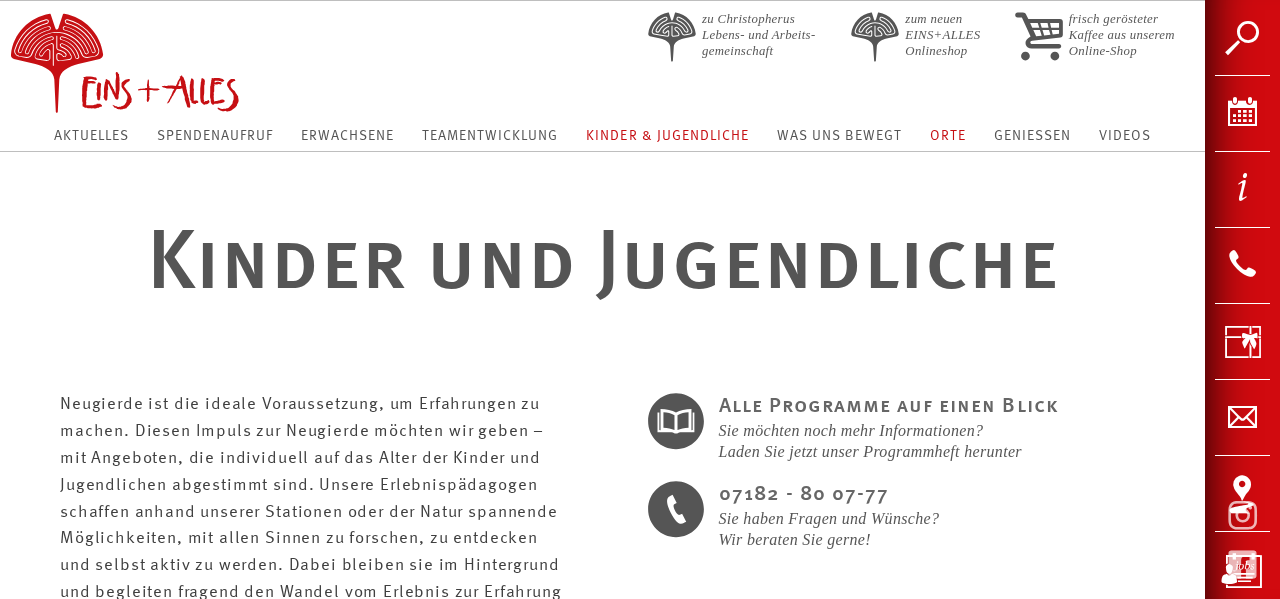 click on "Orte" at bounding box center [948, 136] 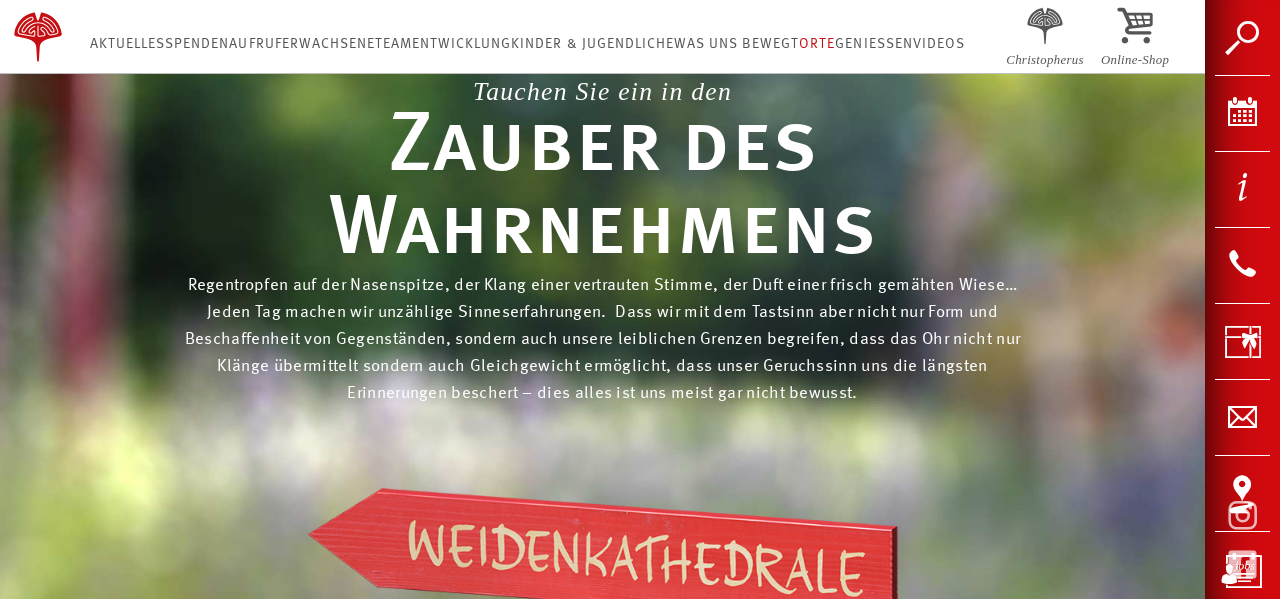 scroll, scrollTop: 0, scrollLeft: 0, axis: both 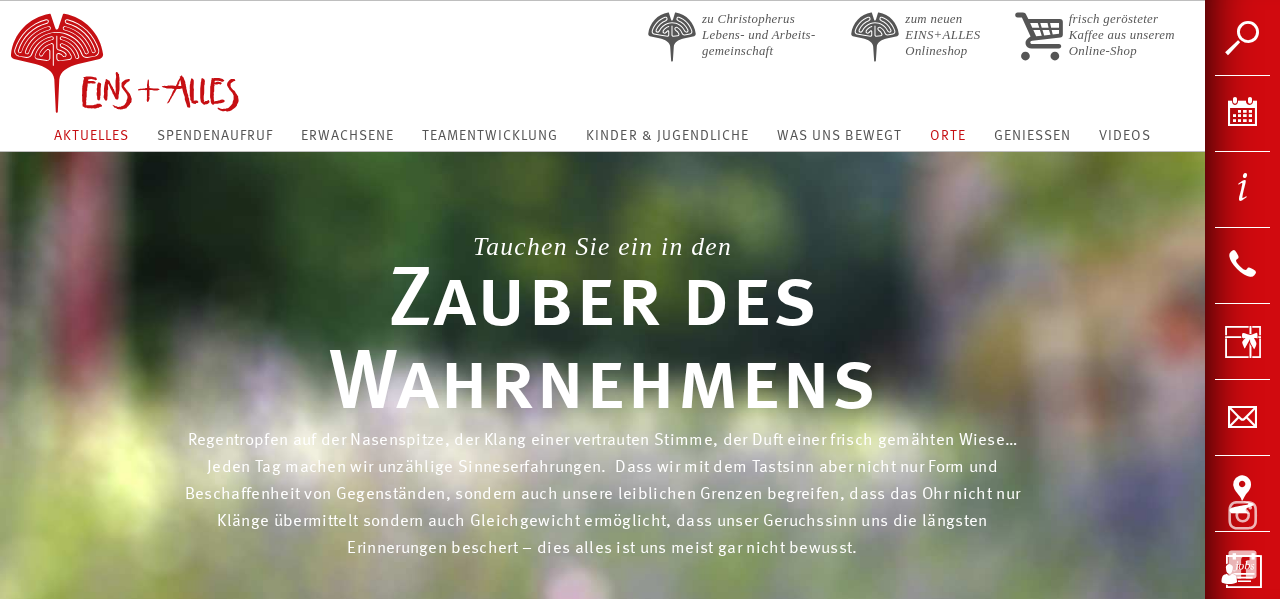 click on "Aktuelles" at bounding box center (91, 136) 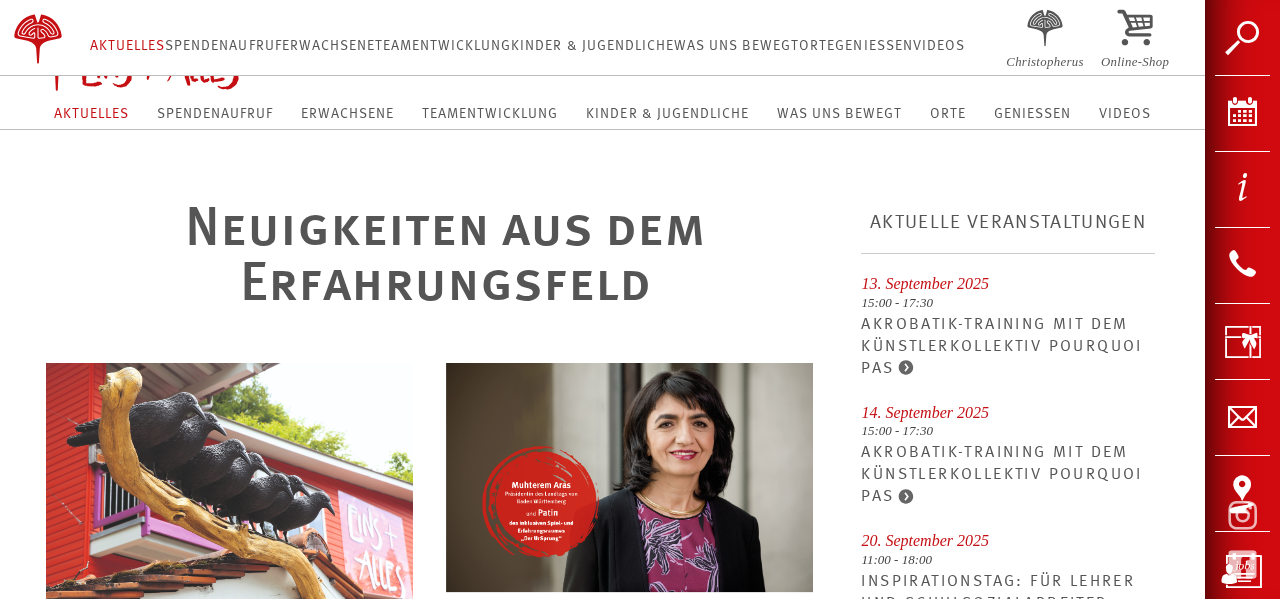 scroll, scrollTop: 0, scrollLeft: 0, axis: both 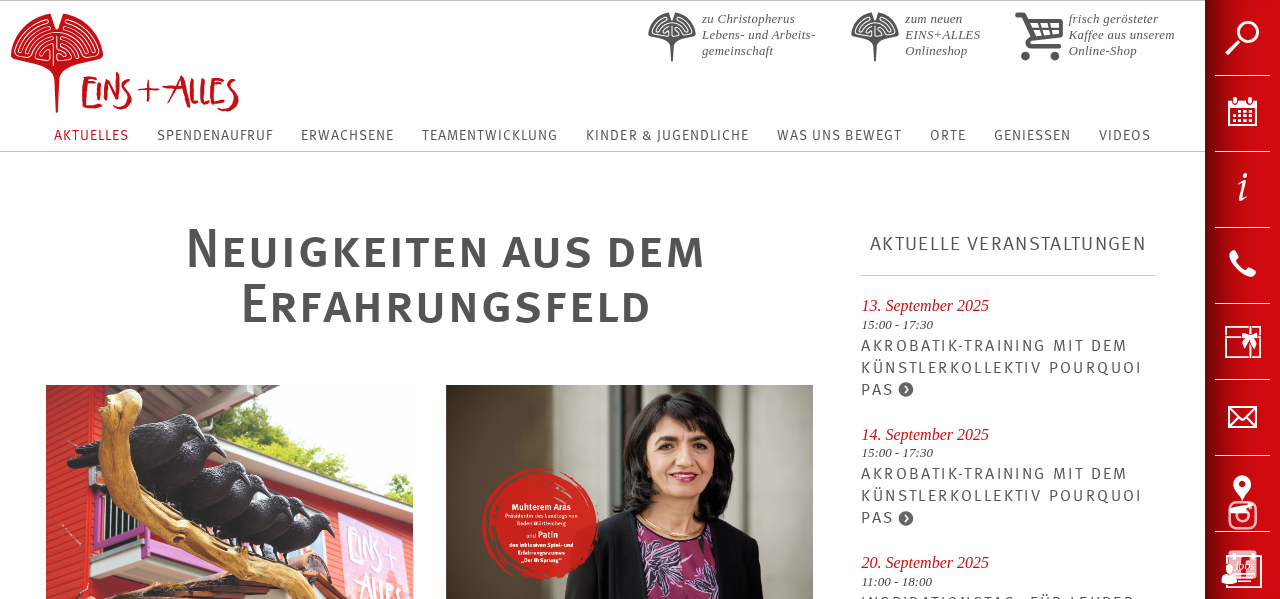 click on "Spendenaufruf" at bounding box center (215, 135) 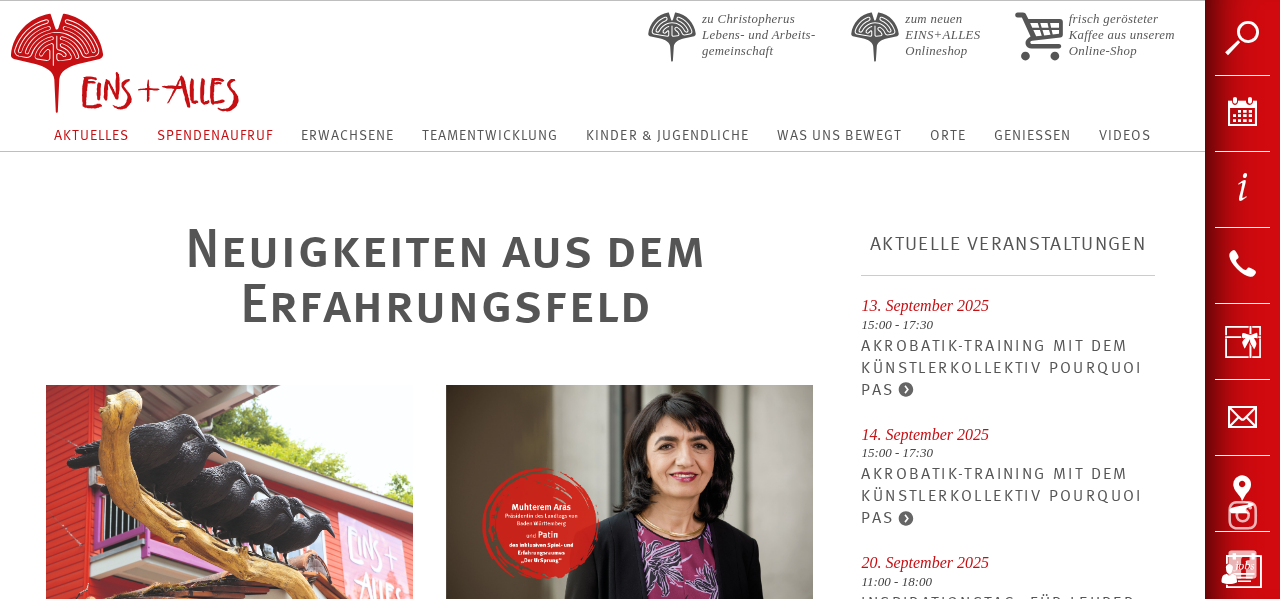 click on "Spendenaufruf" at bounding box center [215, 136] 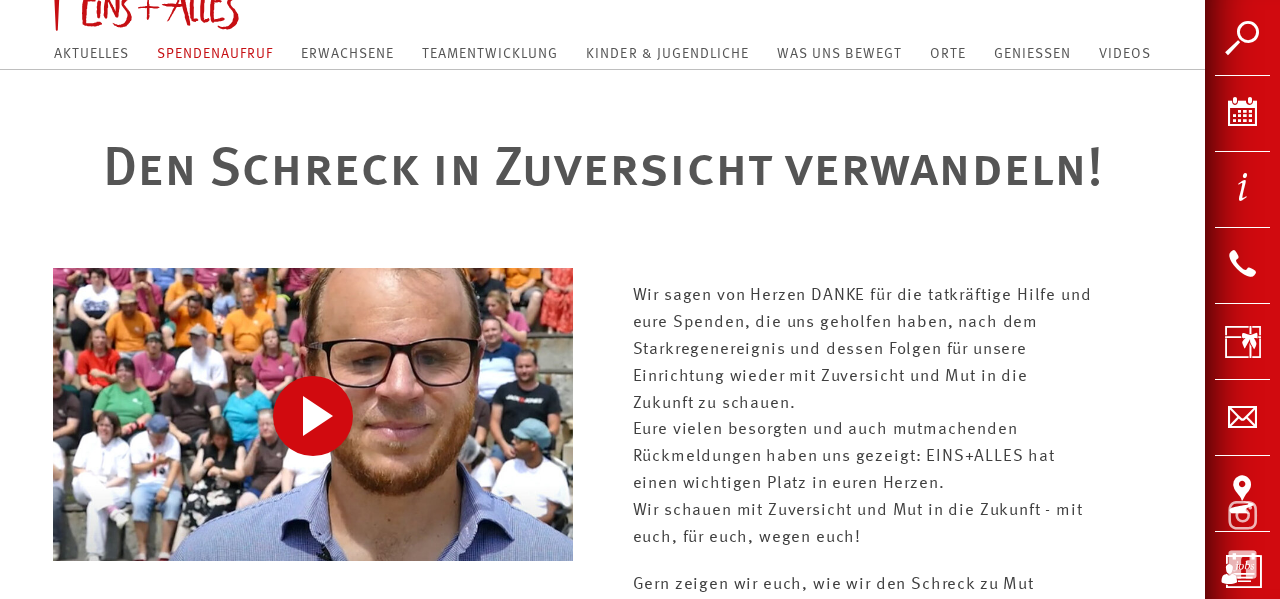 scroll, scrollTop: 0, scrollLeft: 0, axis: both 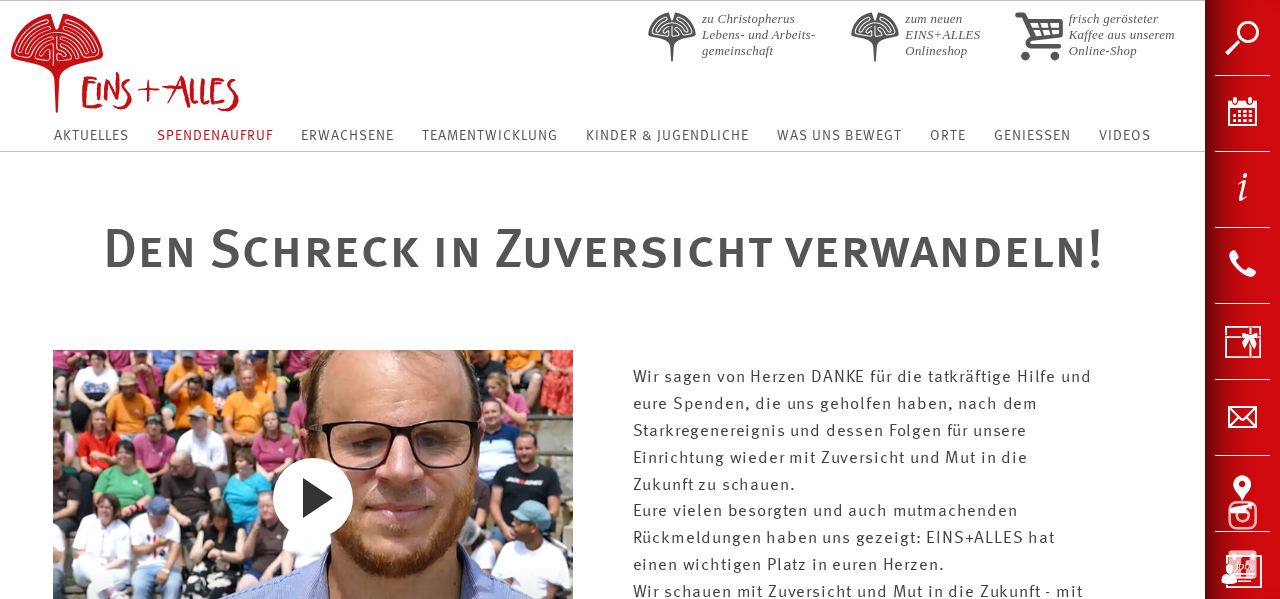 click at bounding box center (172, 58) 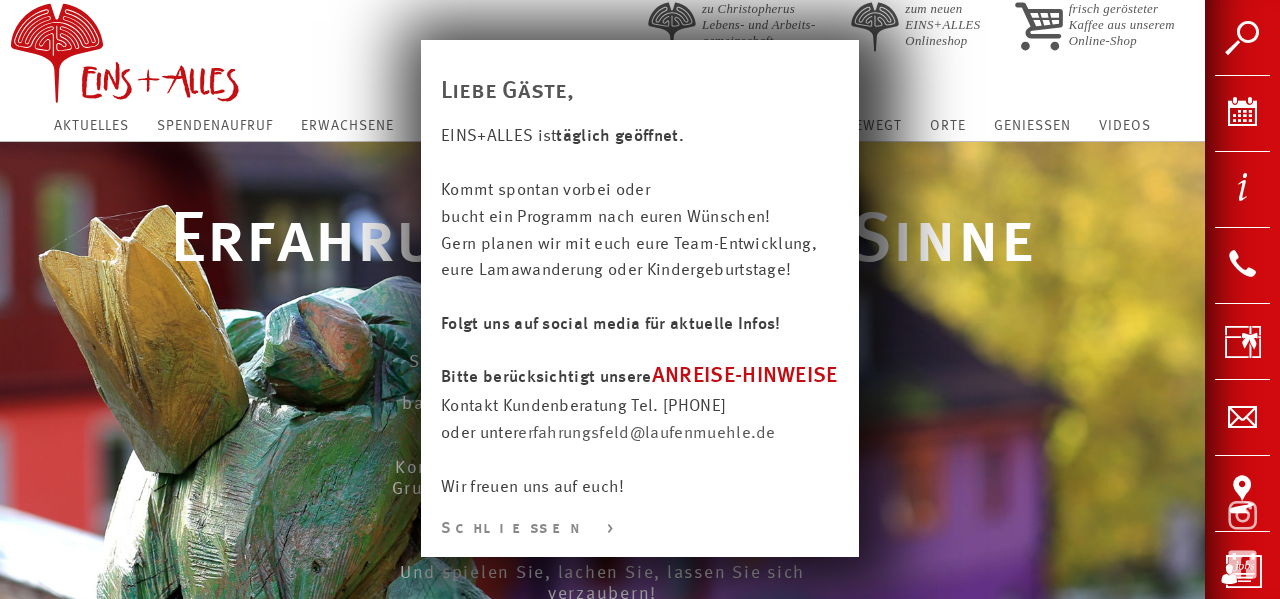 scroll, scrollTop: 13, scrollLeft: 0, axis: vertical 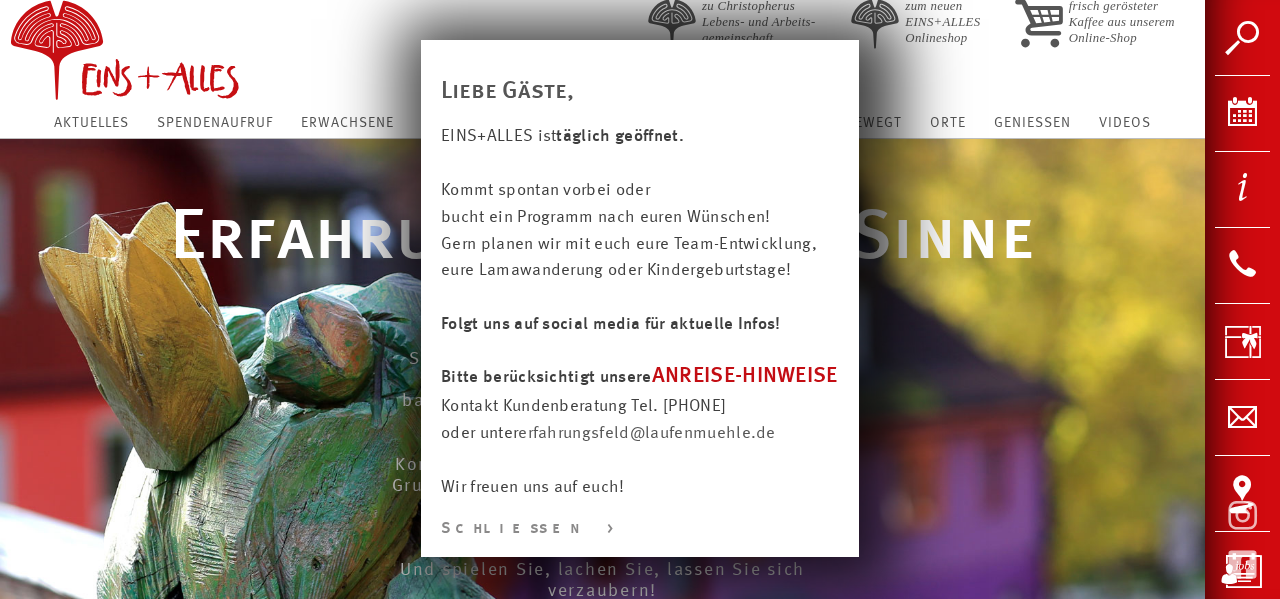 click on "ANREISE-HINWEISE" at bounding box center [745, 376] 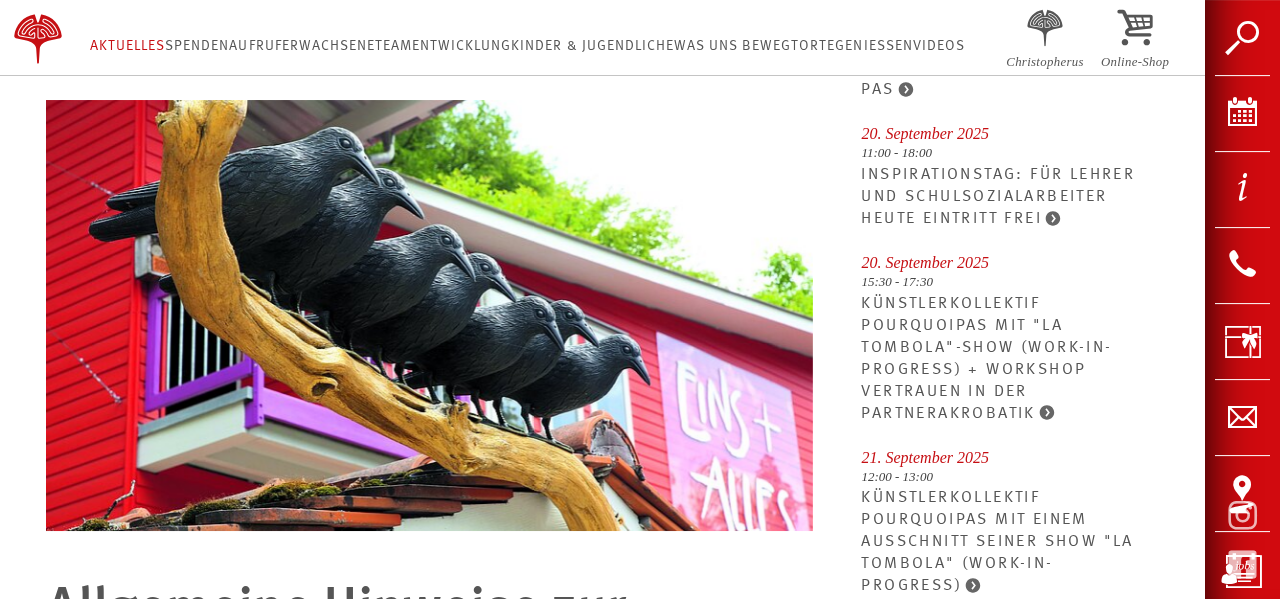 scroll, scrollTop: 0, scrollLeft: 0, axis: both 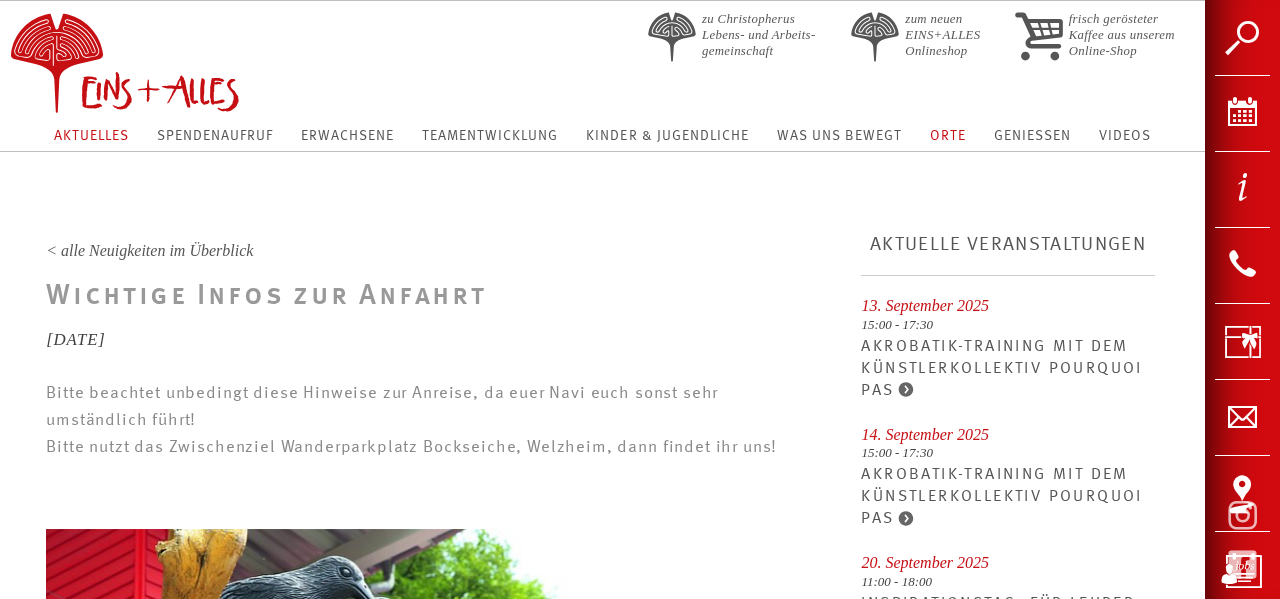 click on "Orte" at bounding box center [948, 136] 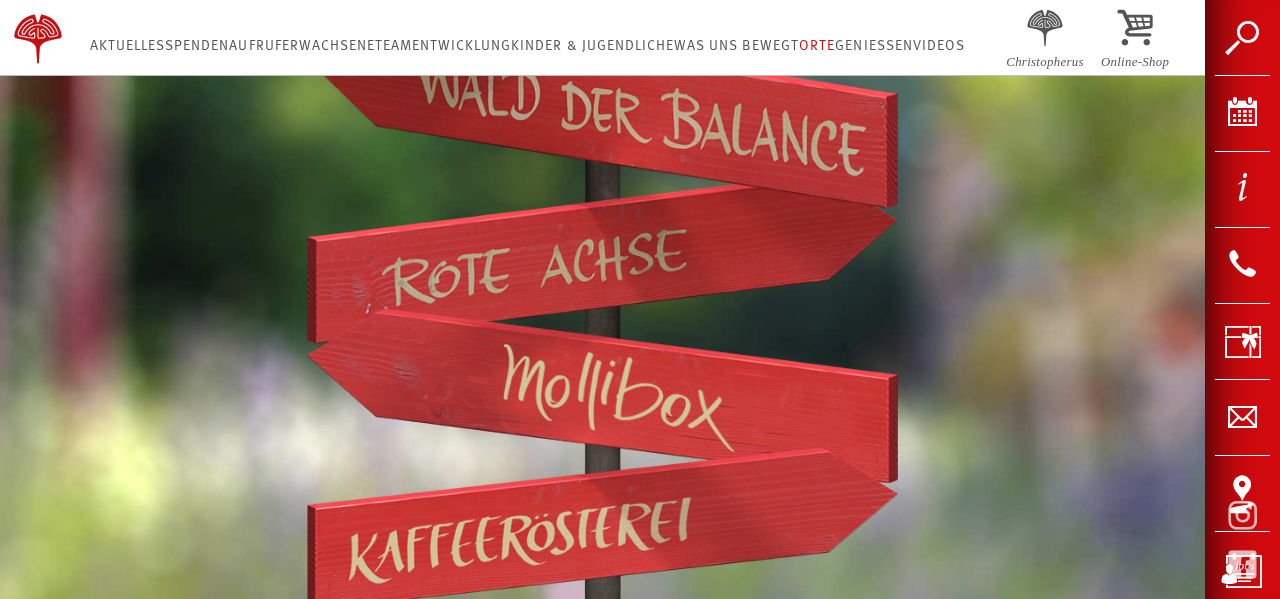 scroll, scrollTop: 1283, scrollLeft: 0, axis: vertical 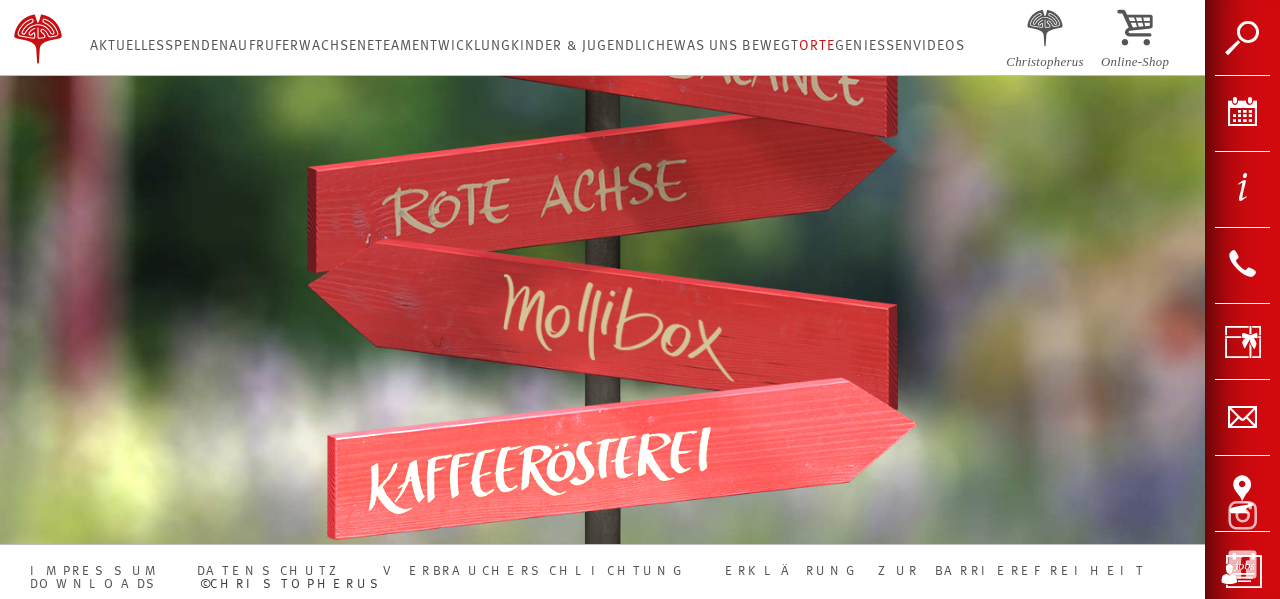 click at bounding box center (622, 458) 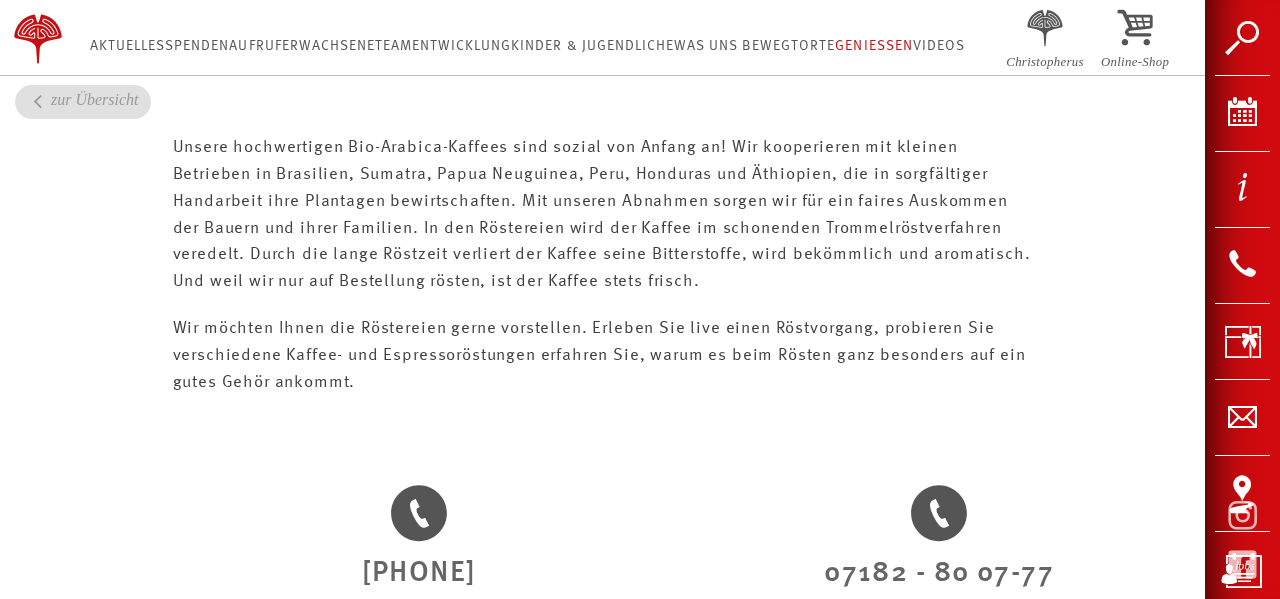 scroll, scrollTop: 1743, scrollLeft: 0, axis: vertical 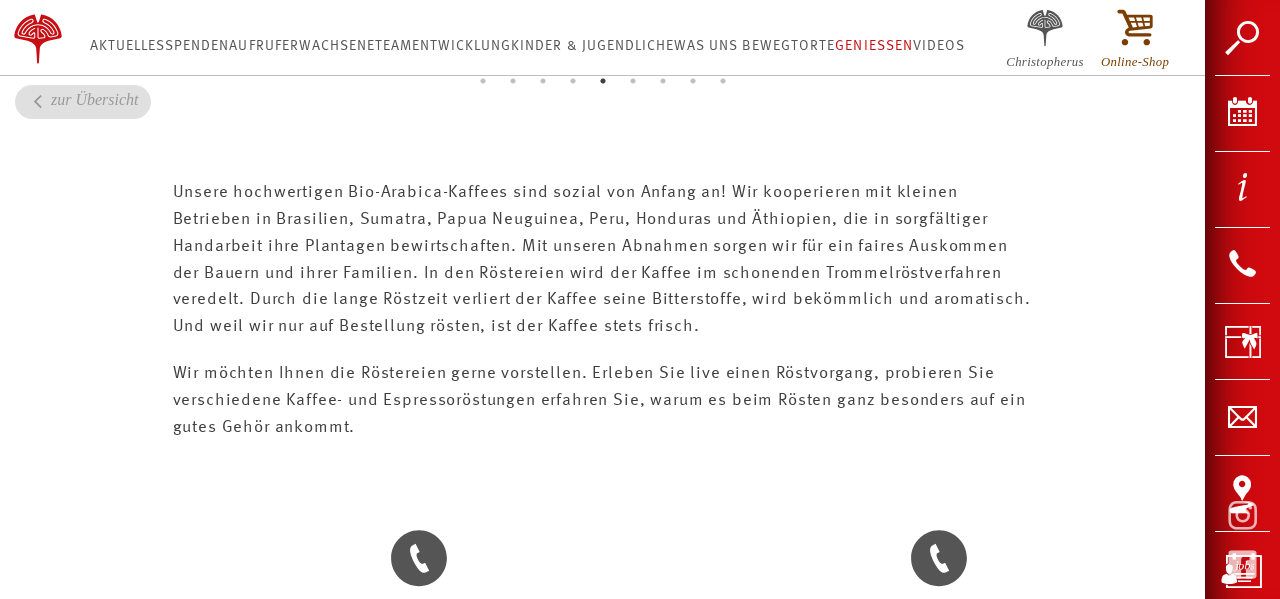click on "Online-Shop" at bounding box center (1135, 40) 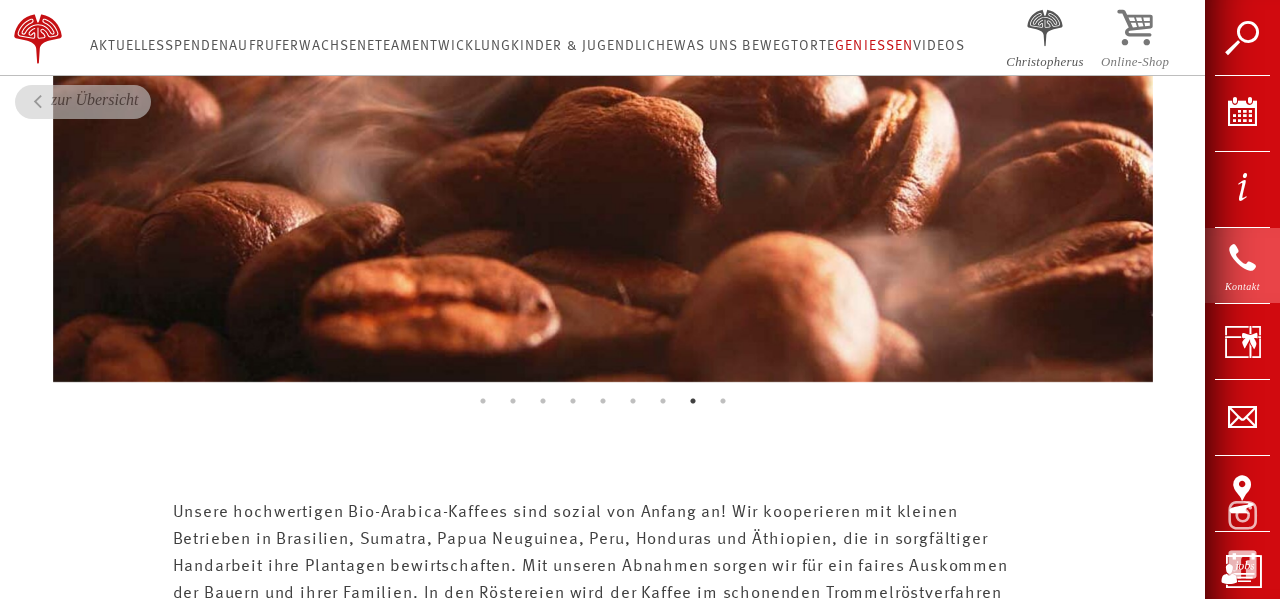 scroll, scrollTop: 1420, scrollLeft: 0, axis: vertical 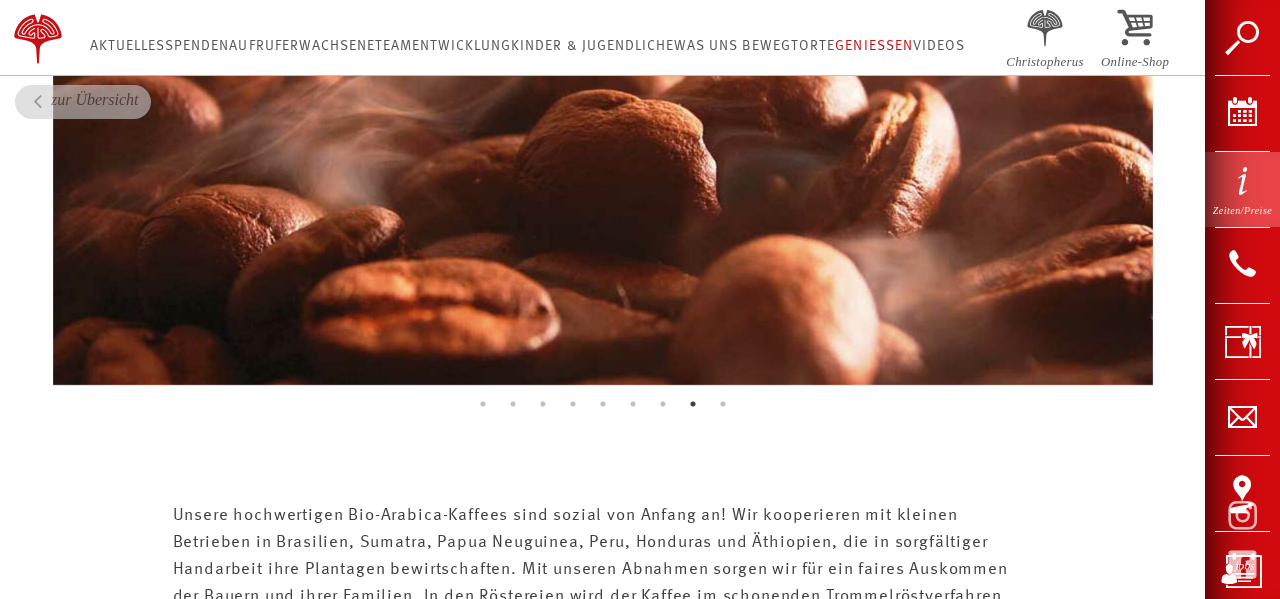 click on "Zeiten/Preise" at bounding box center (1242, 189) 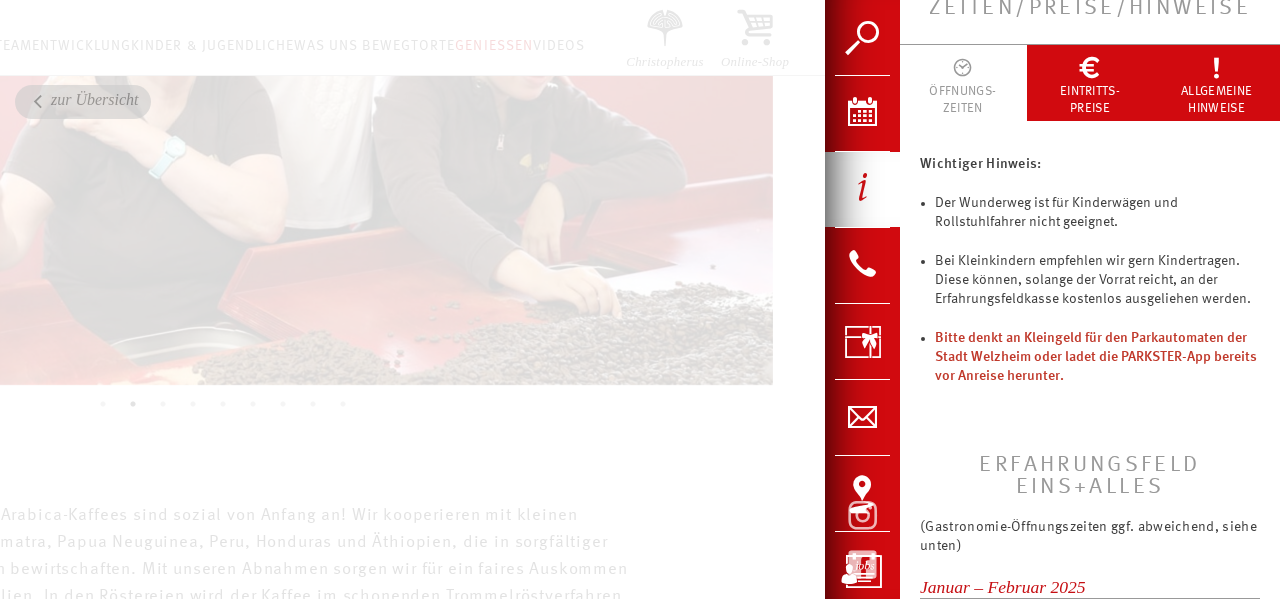 scroll, scrollTop: 0, scrollLeft: 0, axis: both 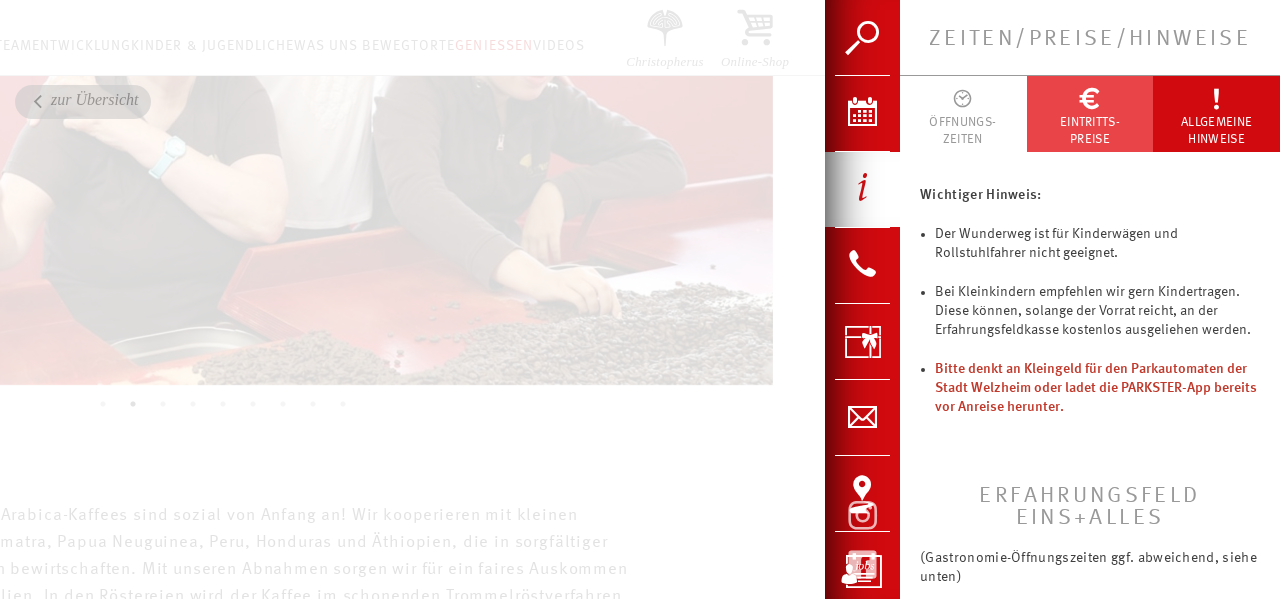 click on "EINTRITTS- PREISE" at bounding box center (1090, 131) 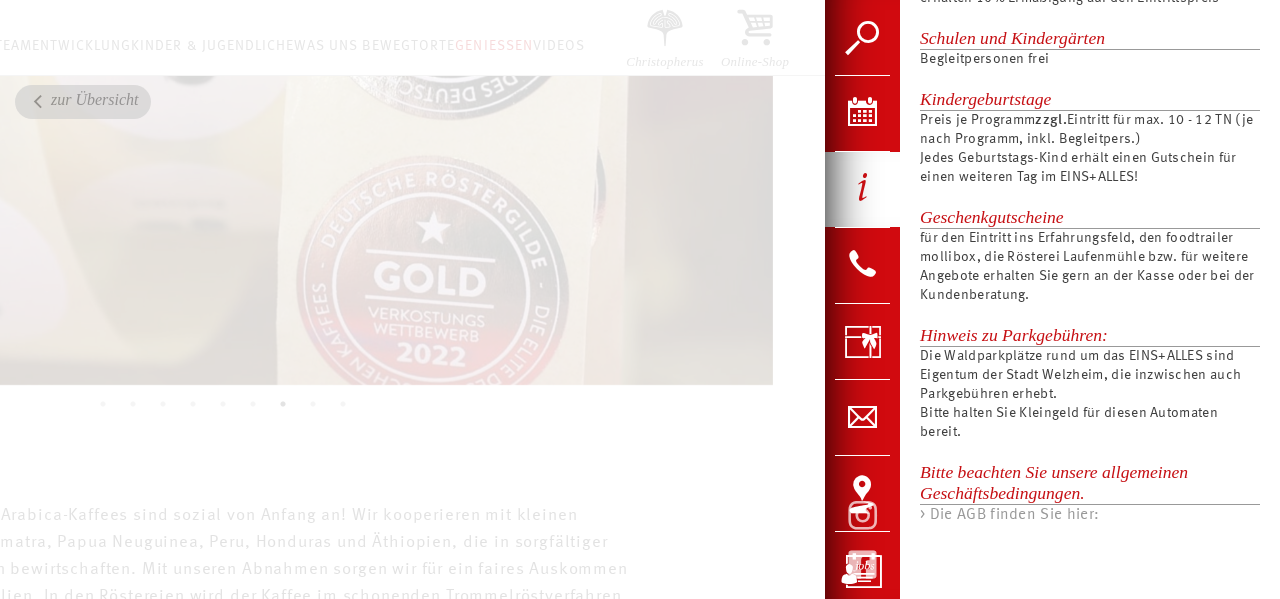 scroll, scrollTop: 1453, scrollLeft: 0, axis: vertical 